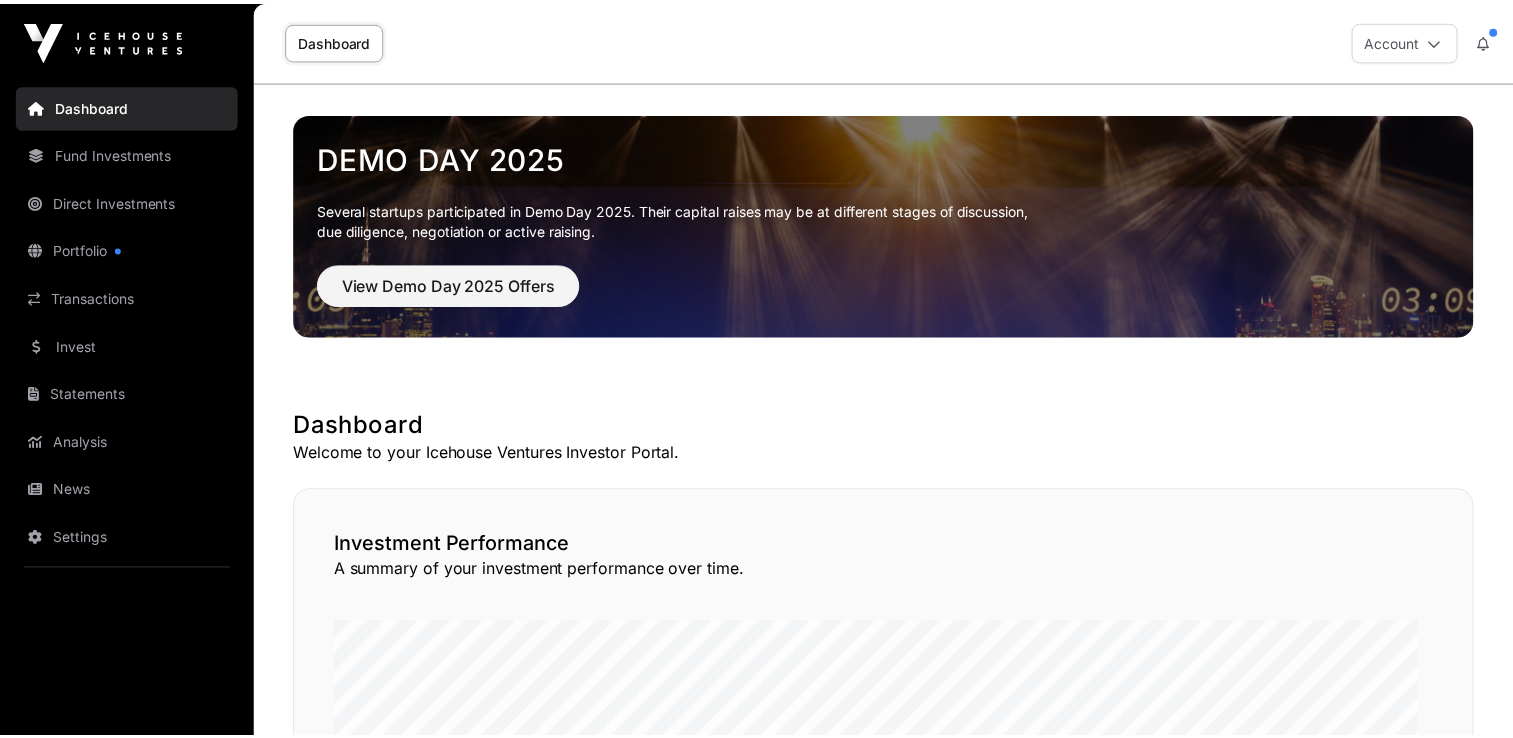 scroll, scrollTop: 0, scrollLeft: 0, axis: both 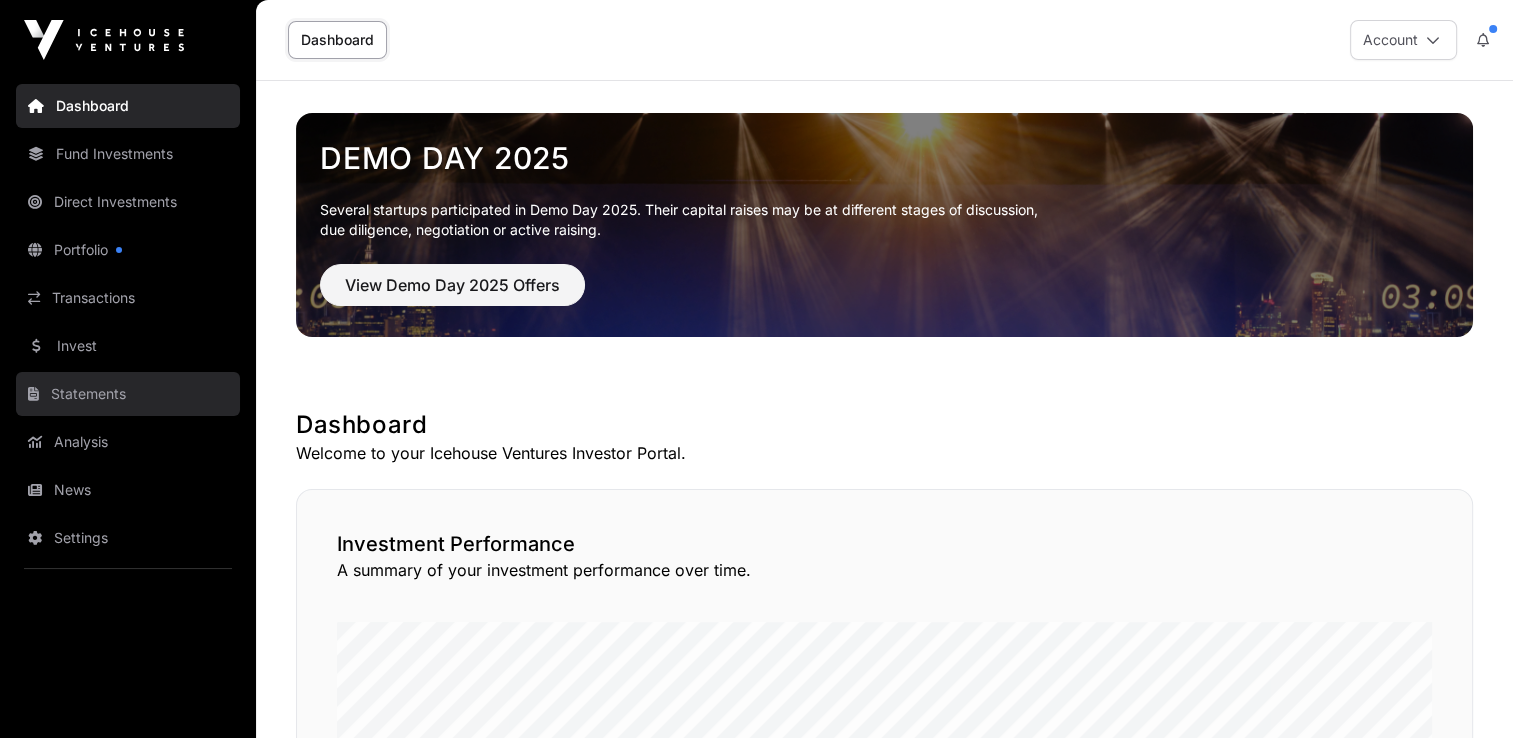 click on "Statements" 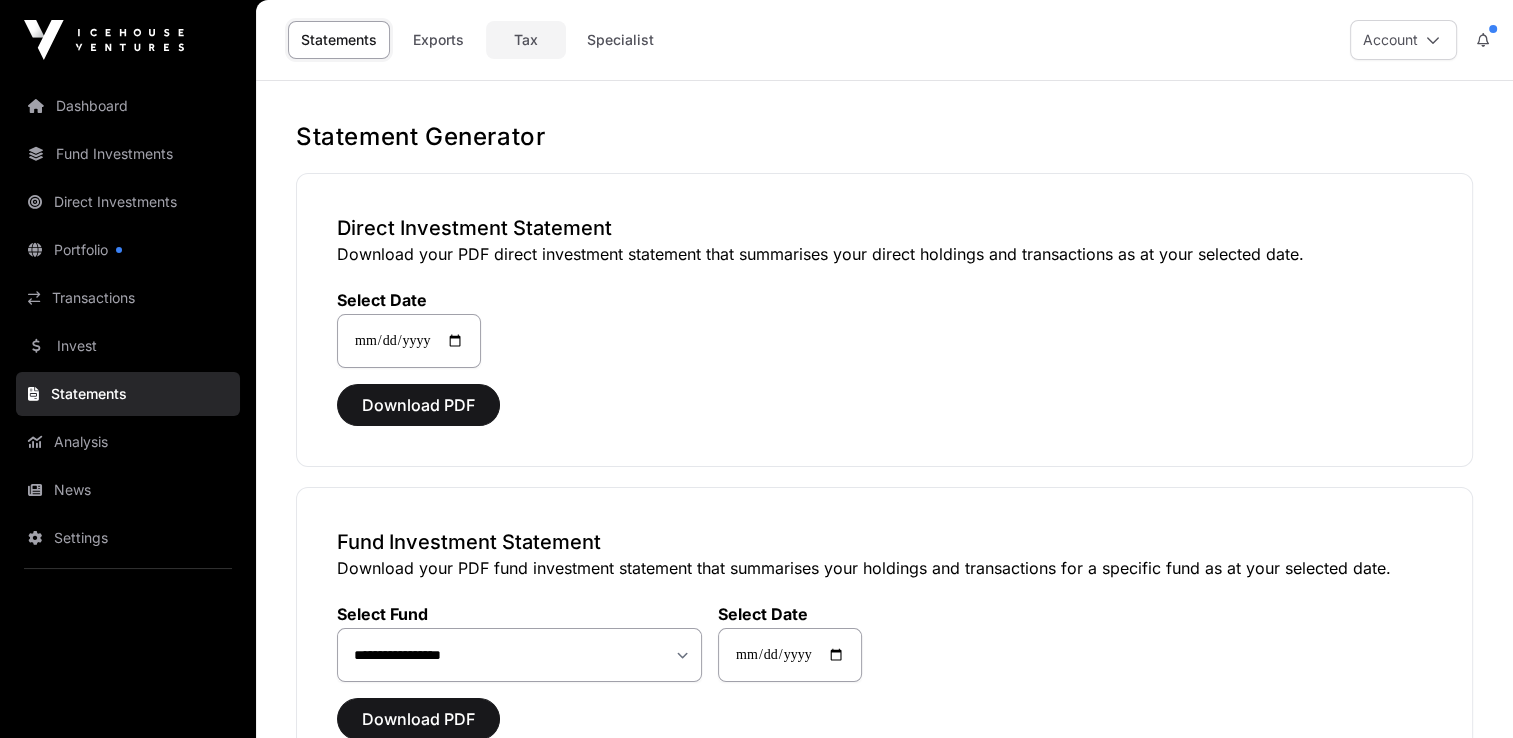 click on "Tax" 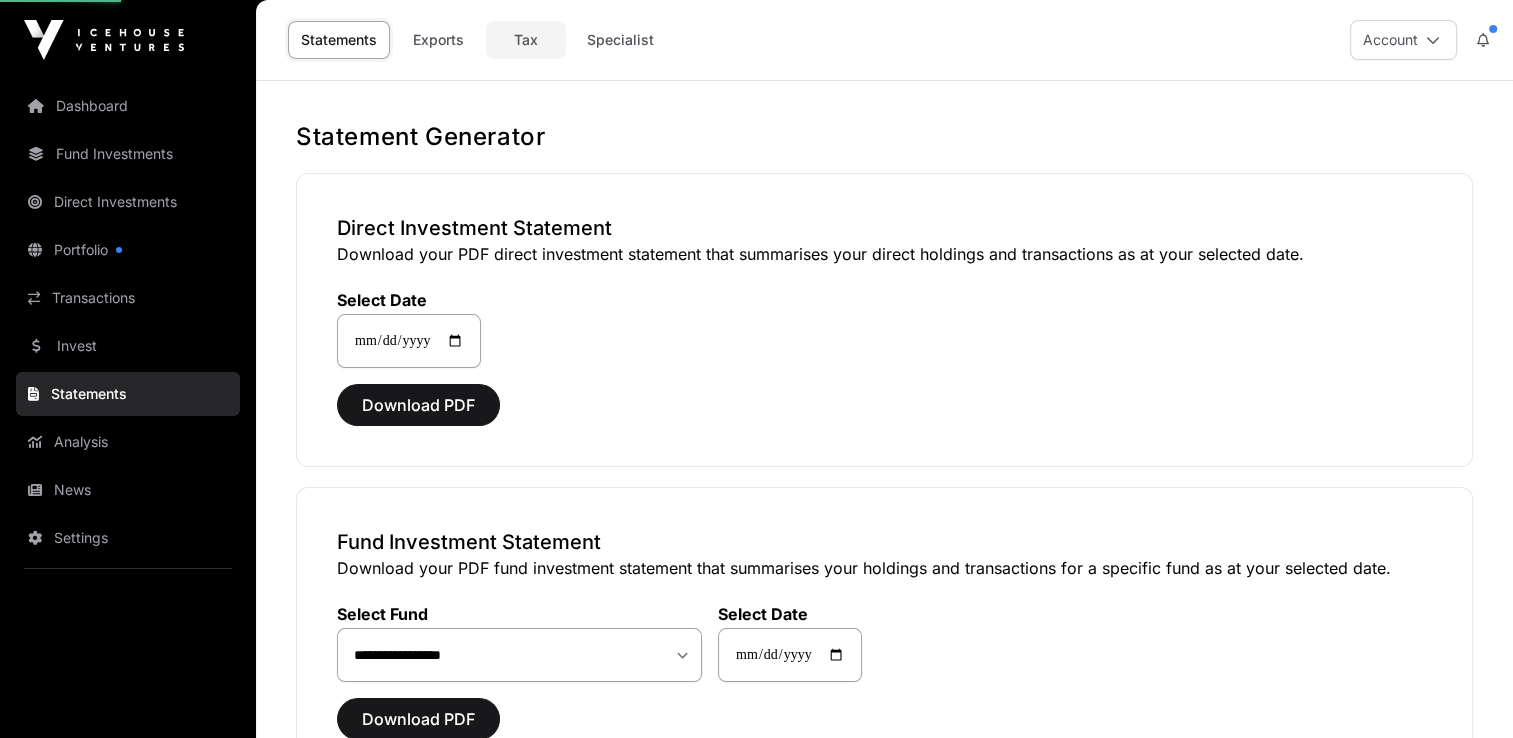 select 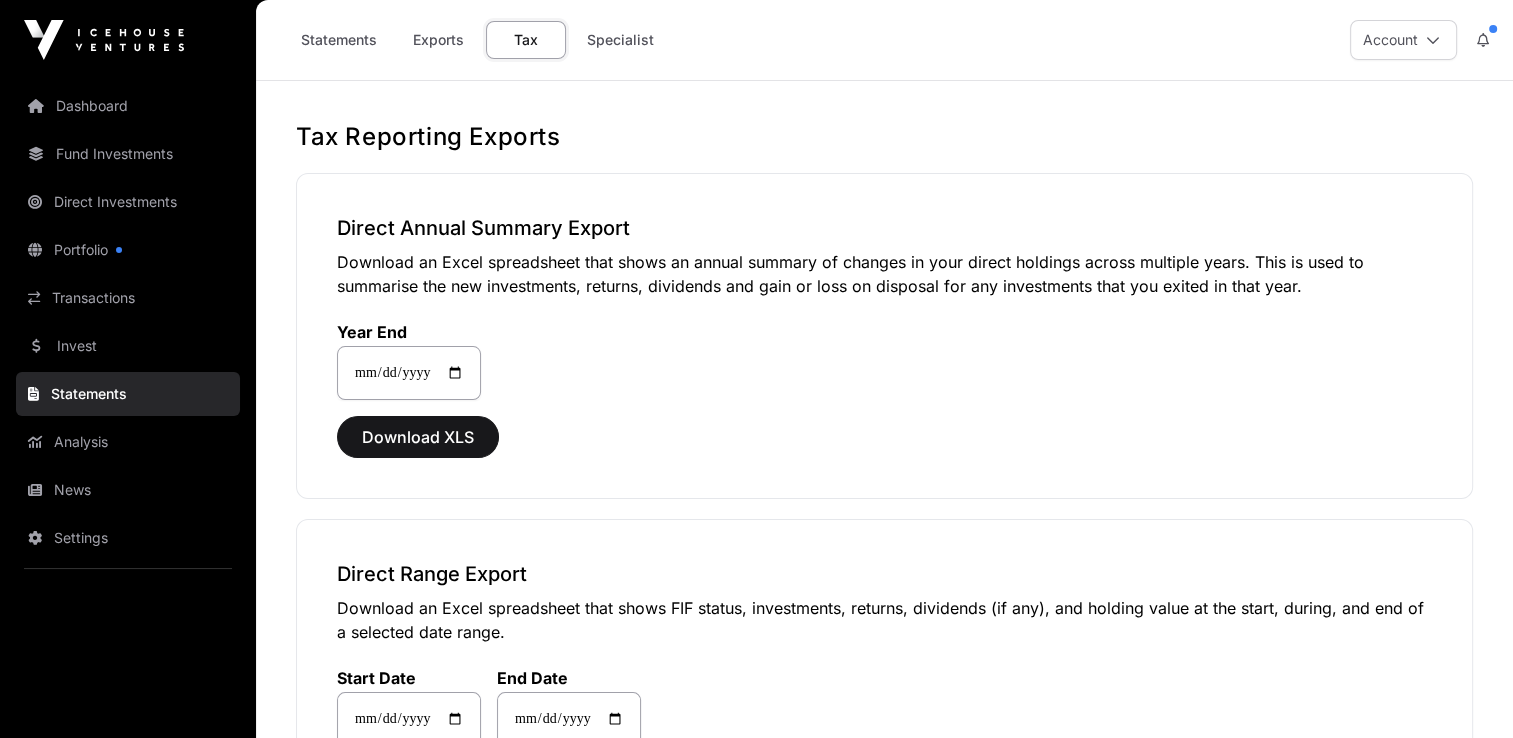 click on "Tax" 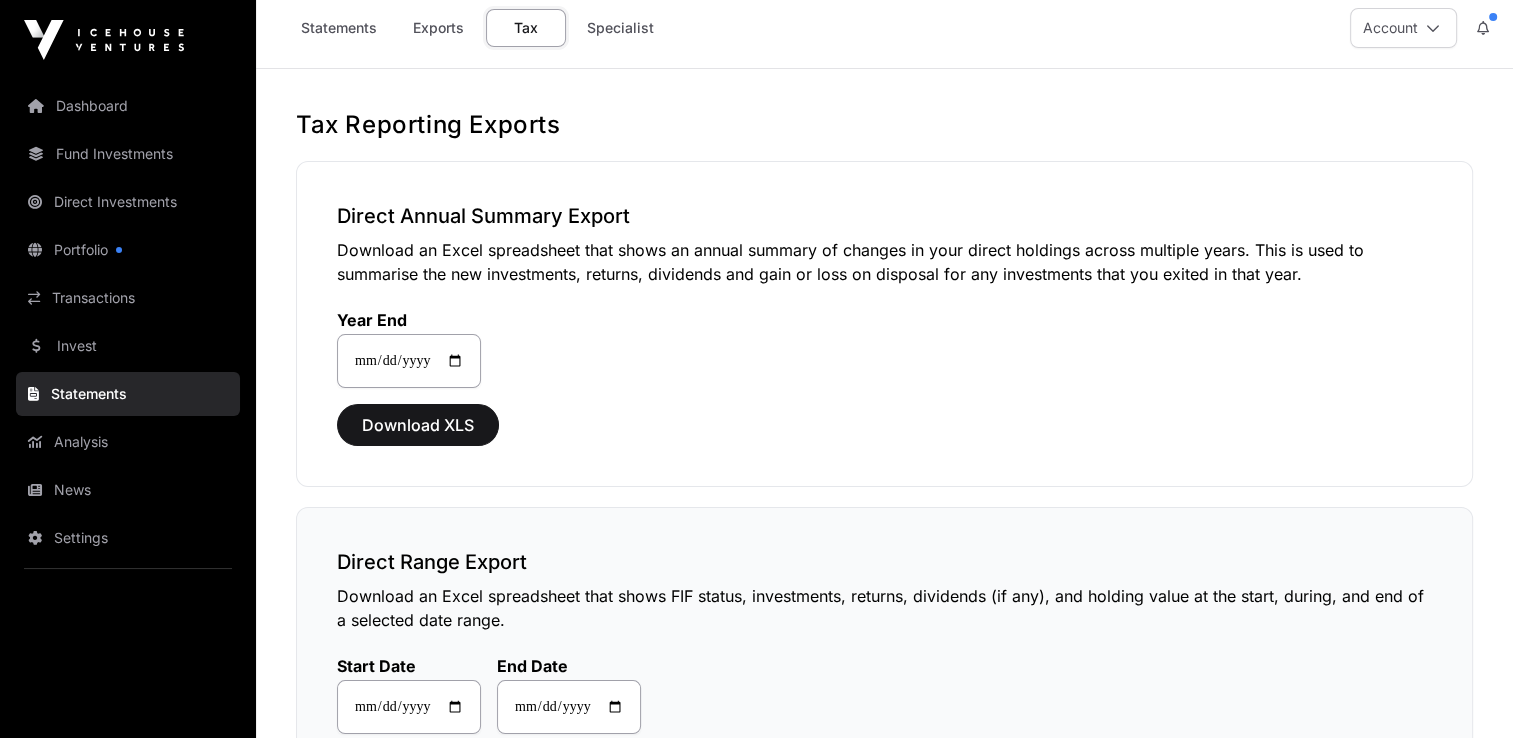 scroll, scrollTop: 0, scrollLeft: 0, axis: both 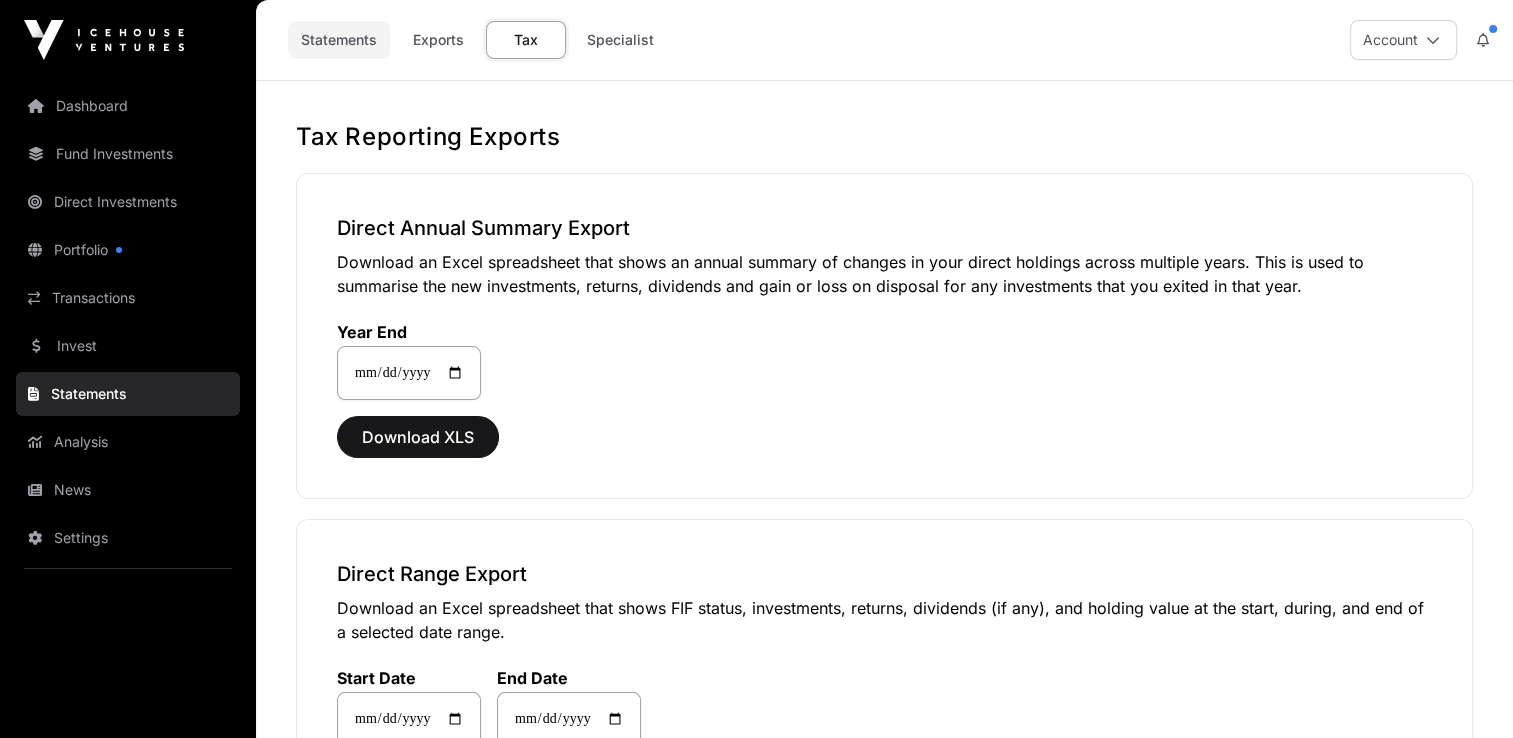 click on "Statements" 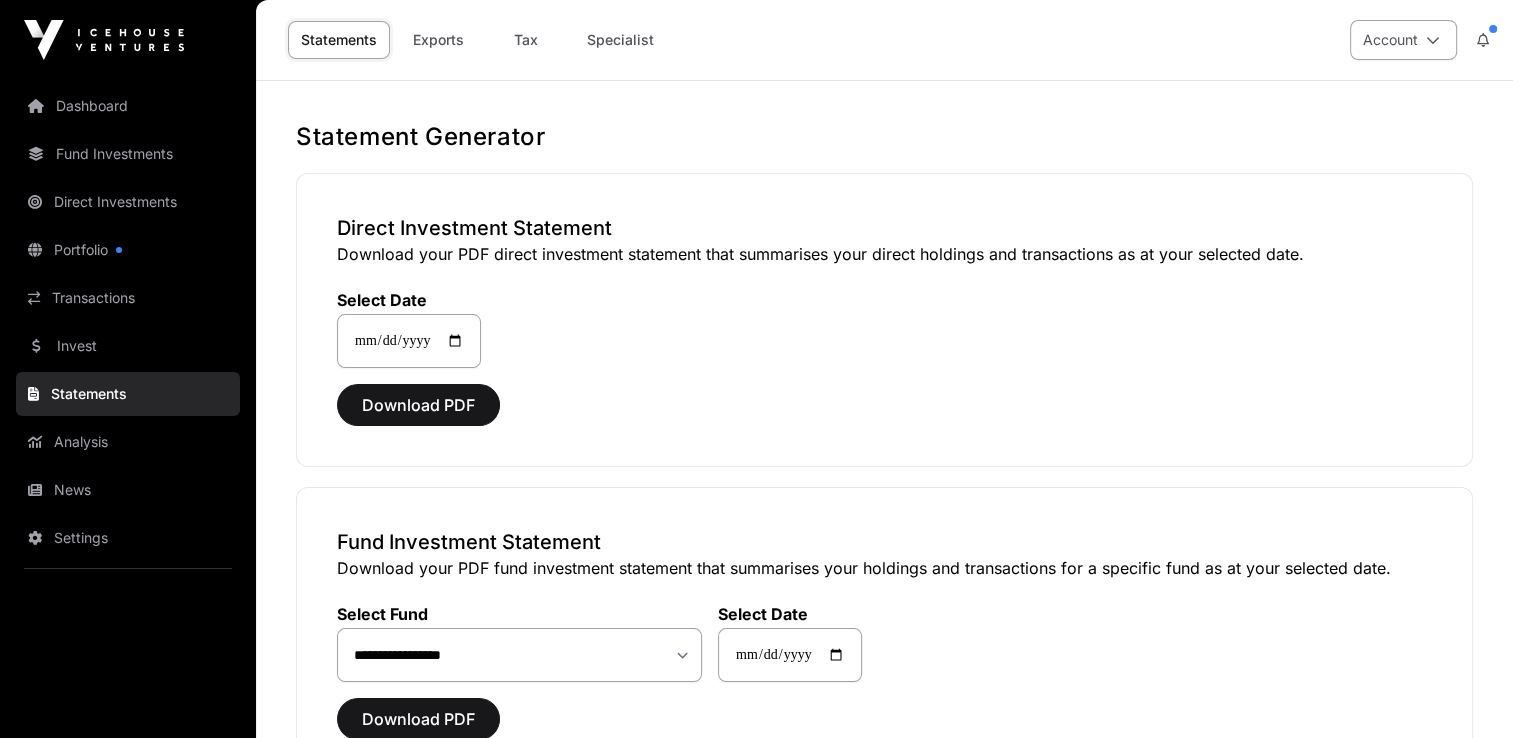 click on "Account" 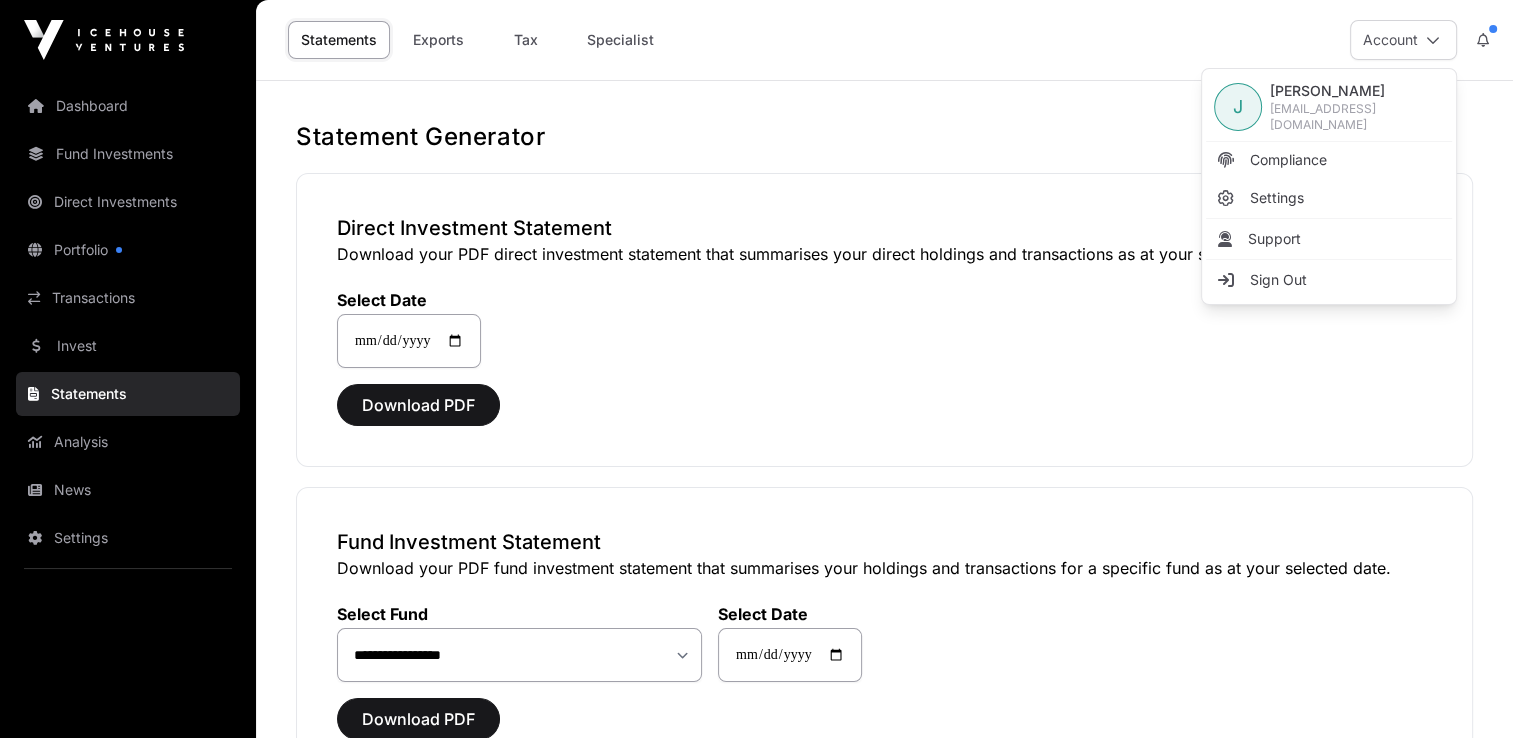 click on "**********" 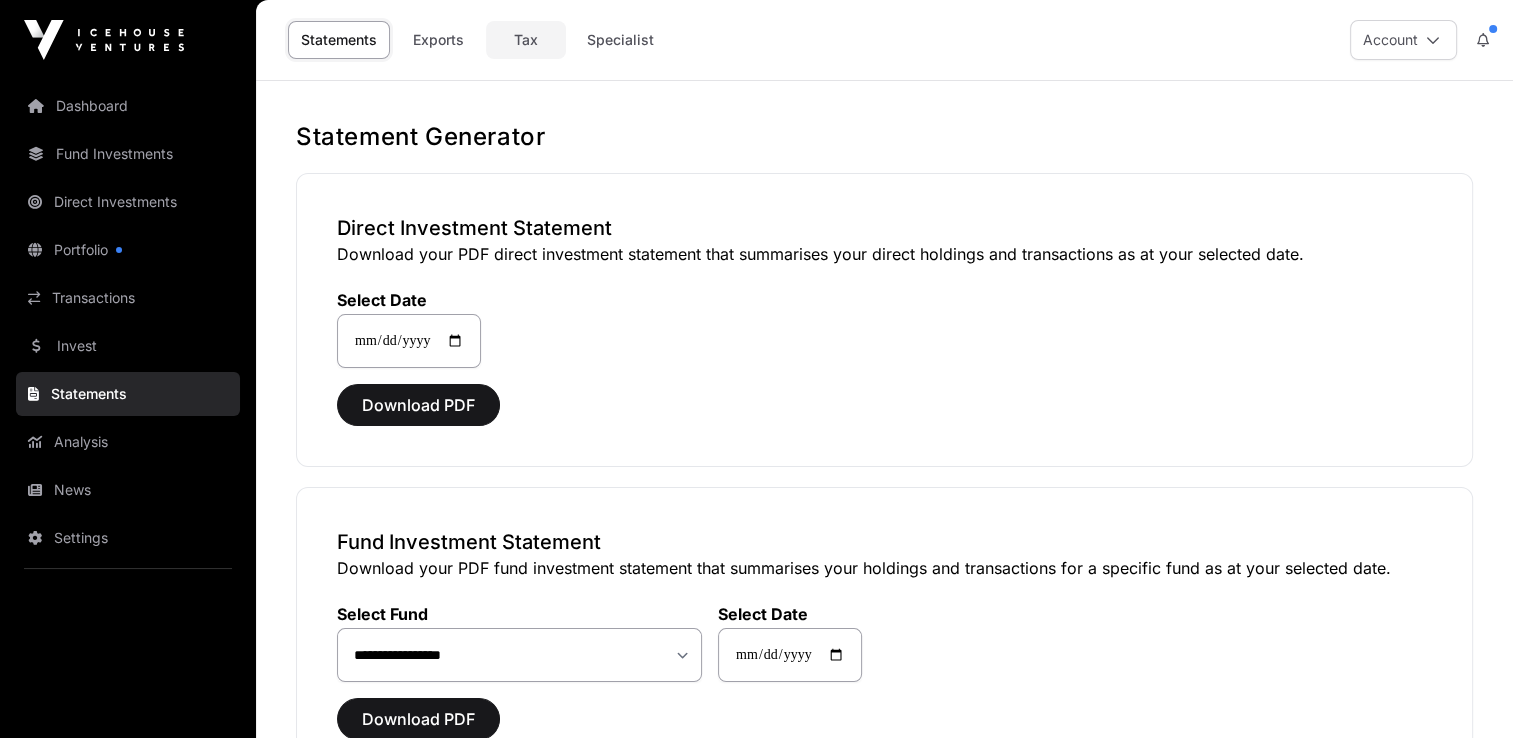 click on "Tax" 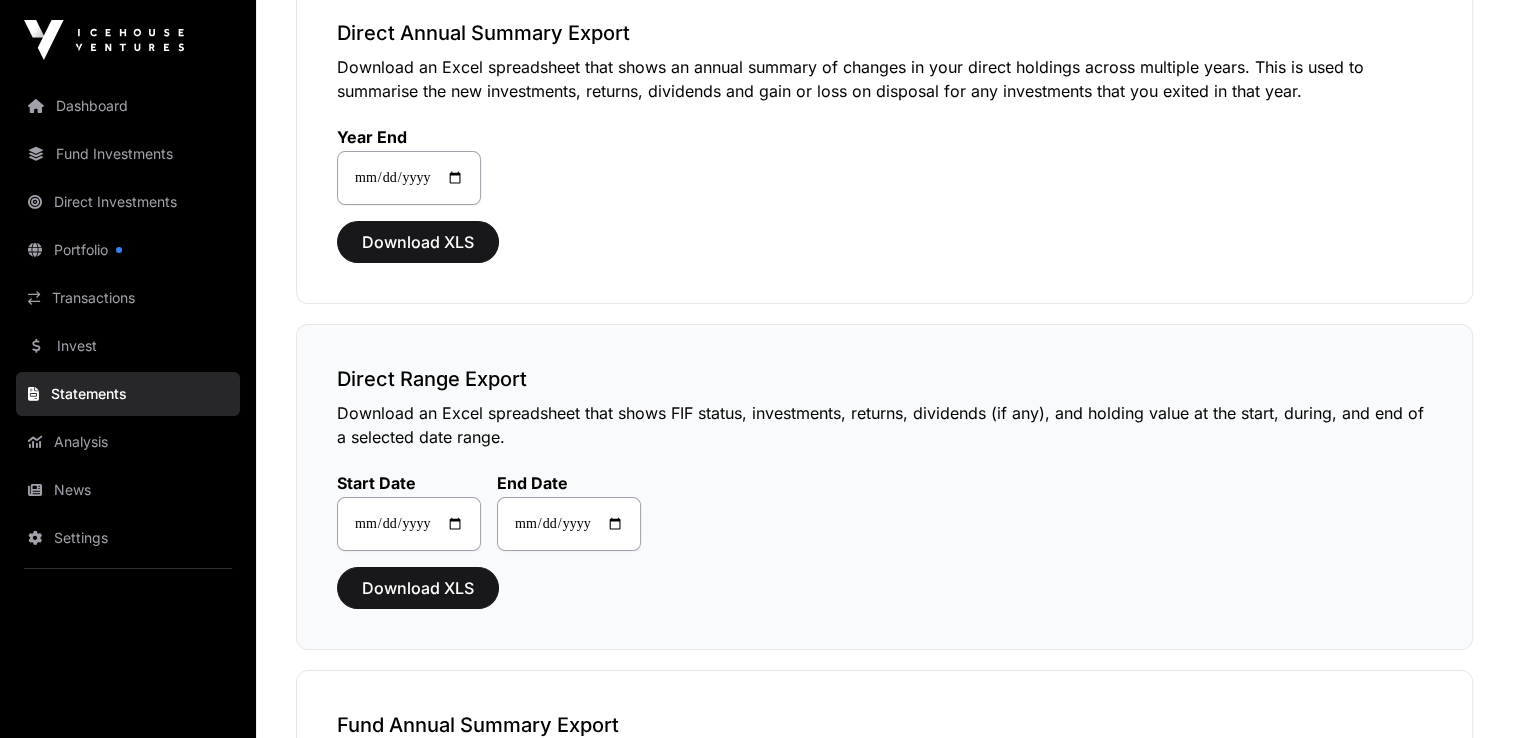 scroll, scrollTop: 200, scrollLeft: 0, axis: vertical 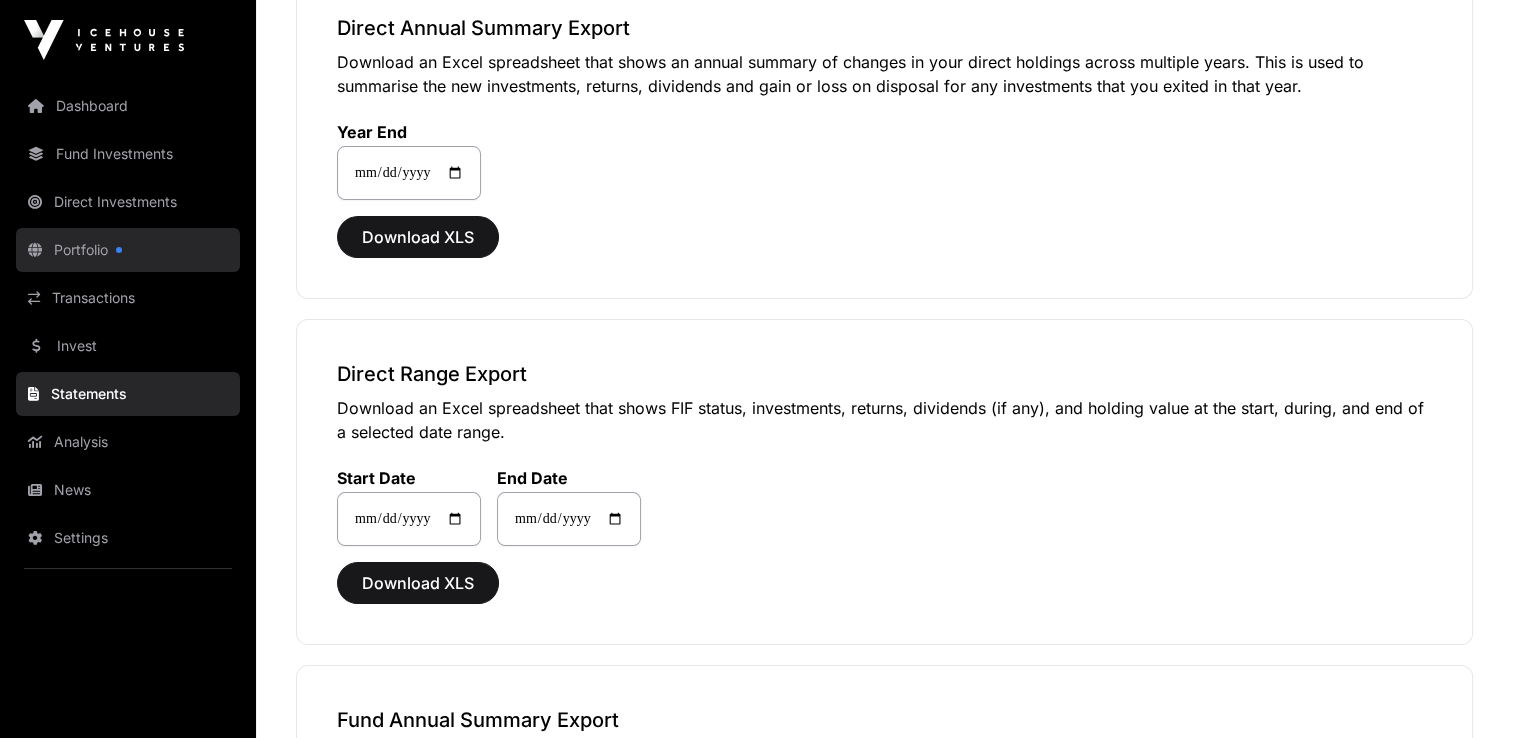 click on "Portfolio" 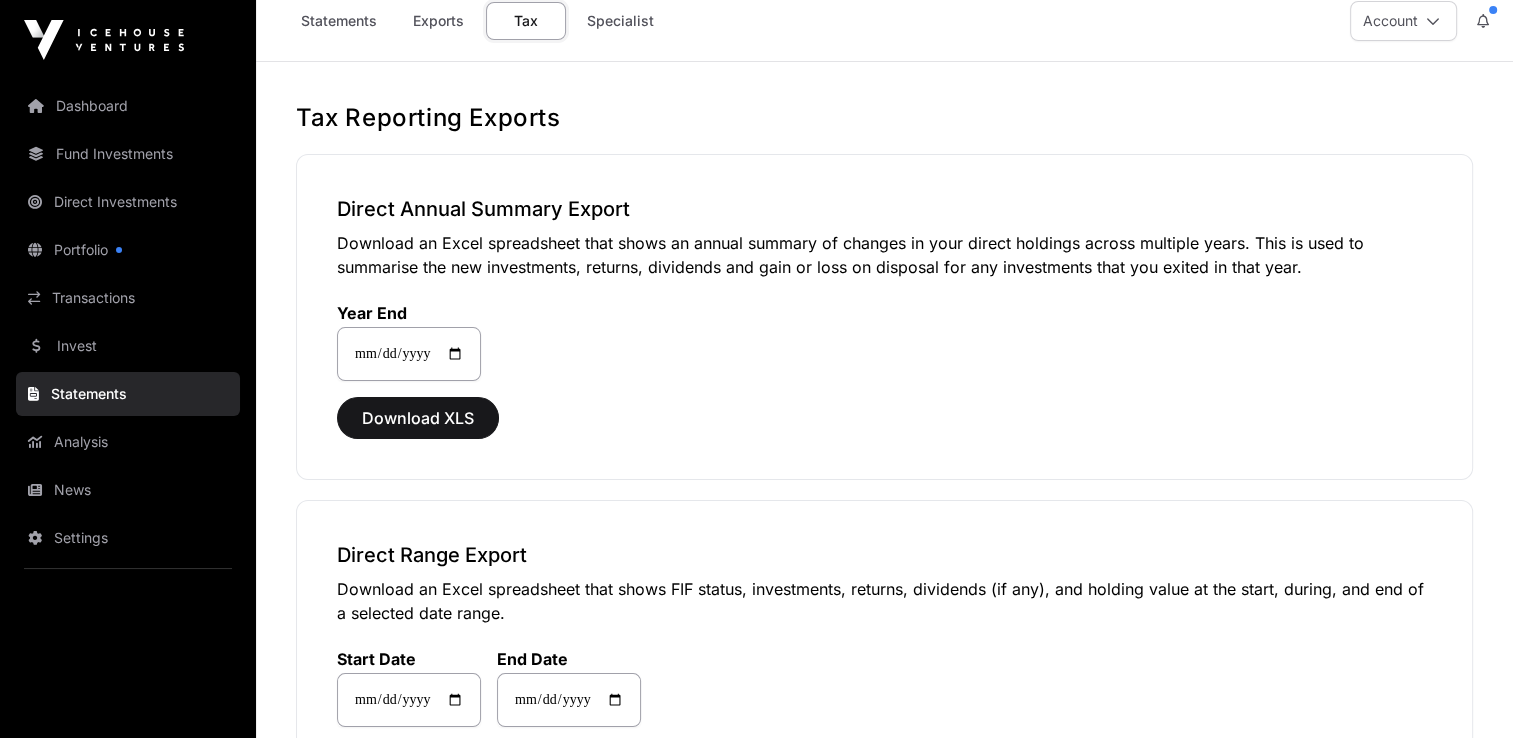 scroll, scrollTop: 0, scrollLeft: 0, axis: both 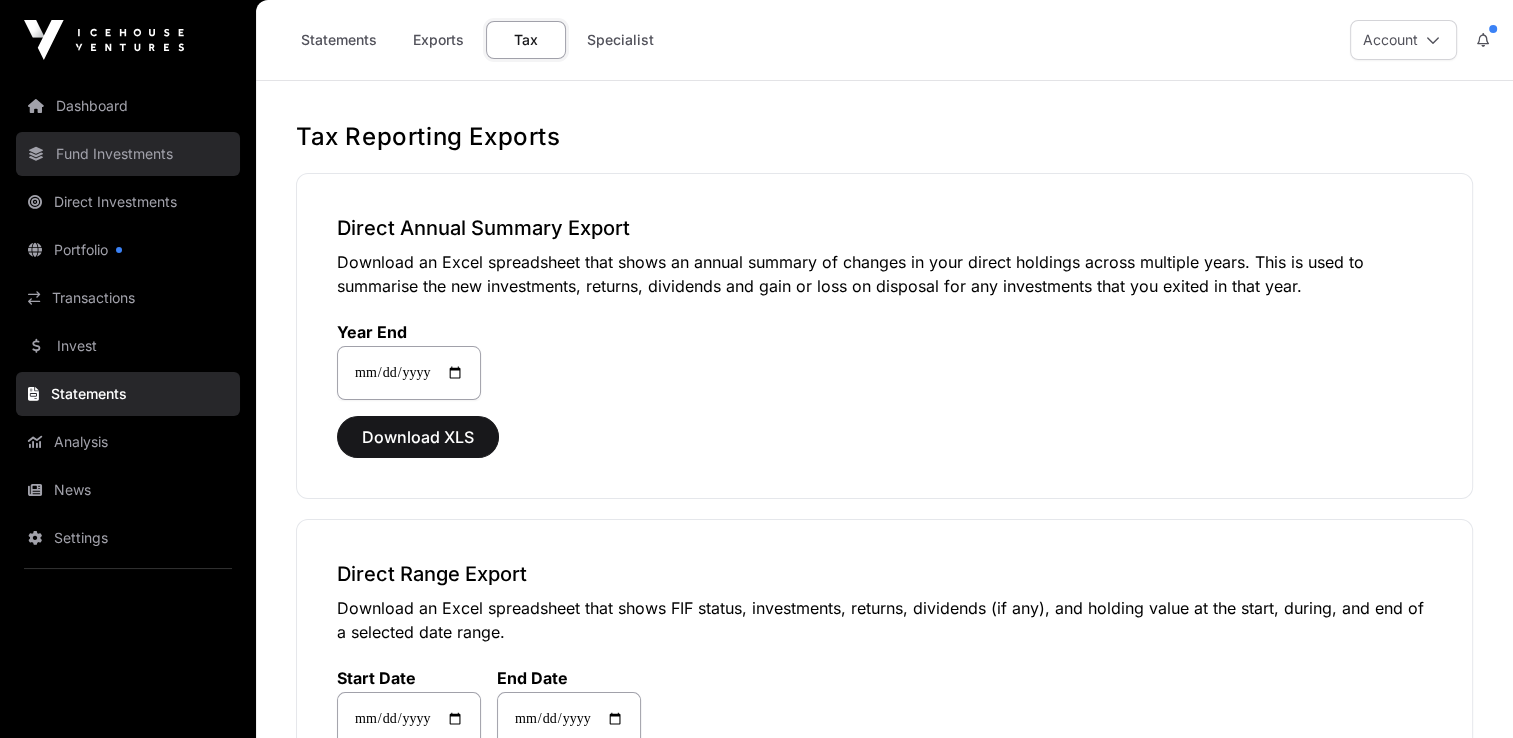 click on "Fund Investments" 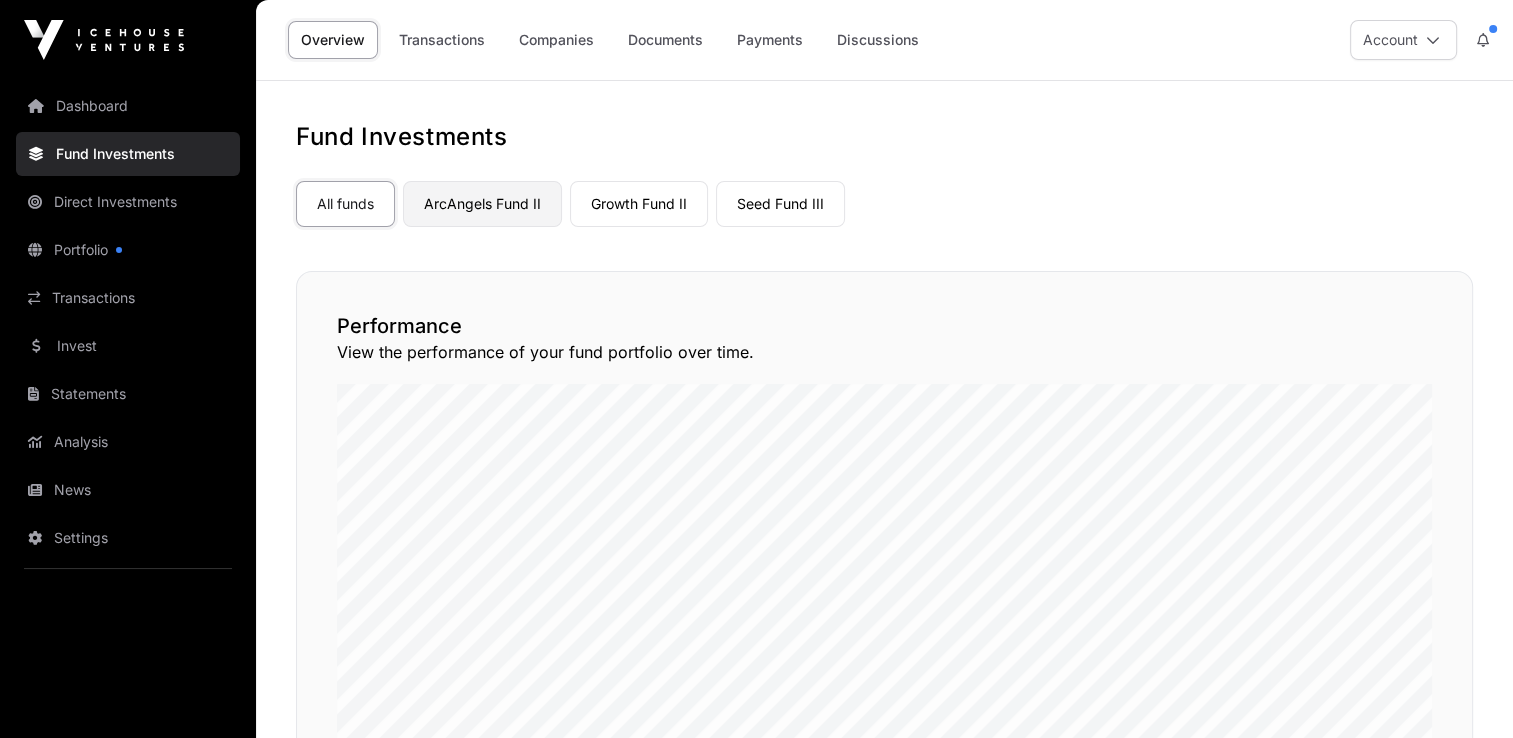 click on "ArcAngels Fund II" 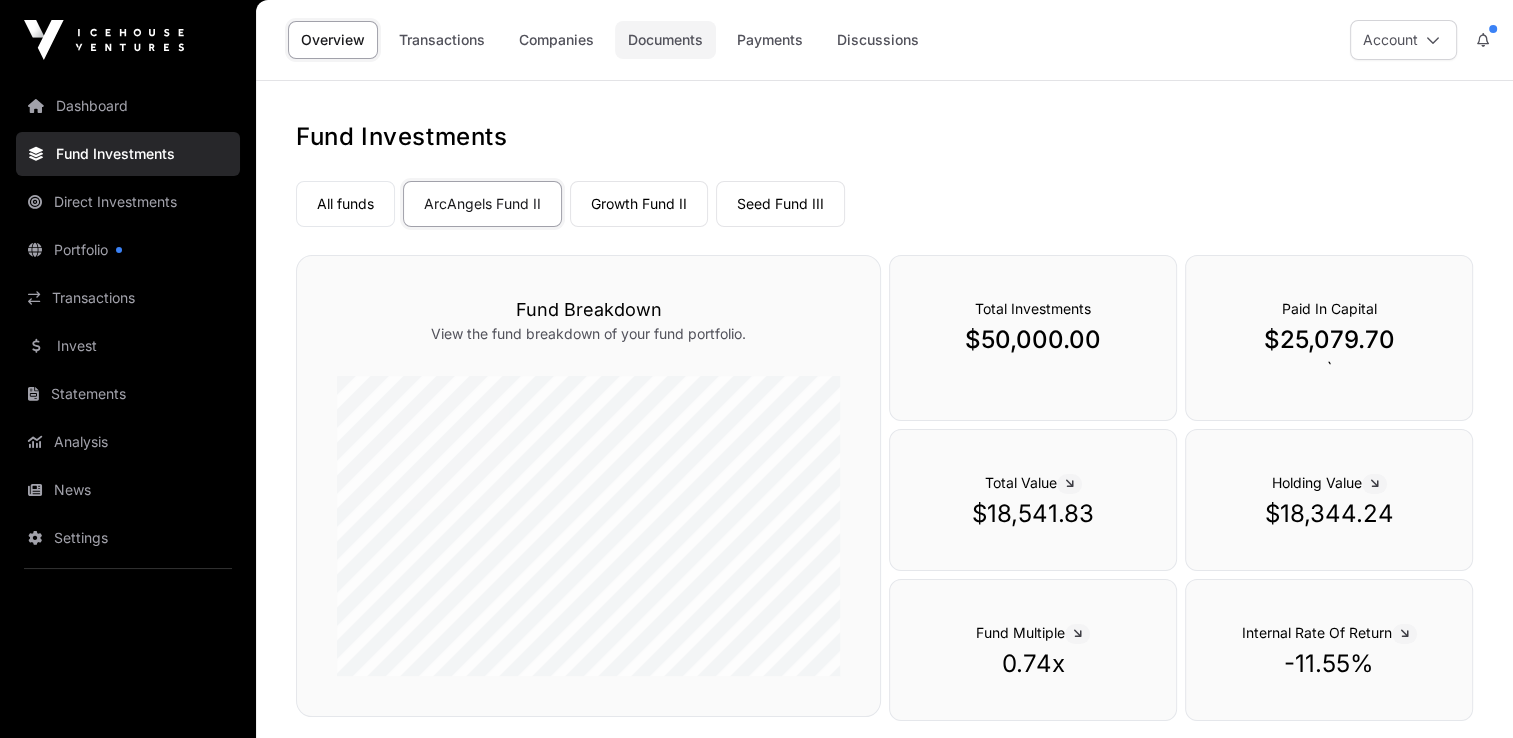 click on "Documents" 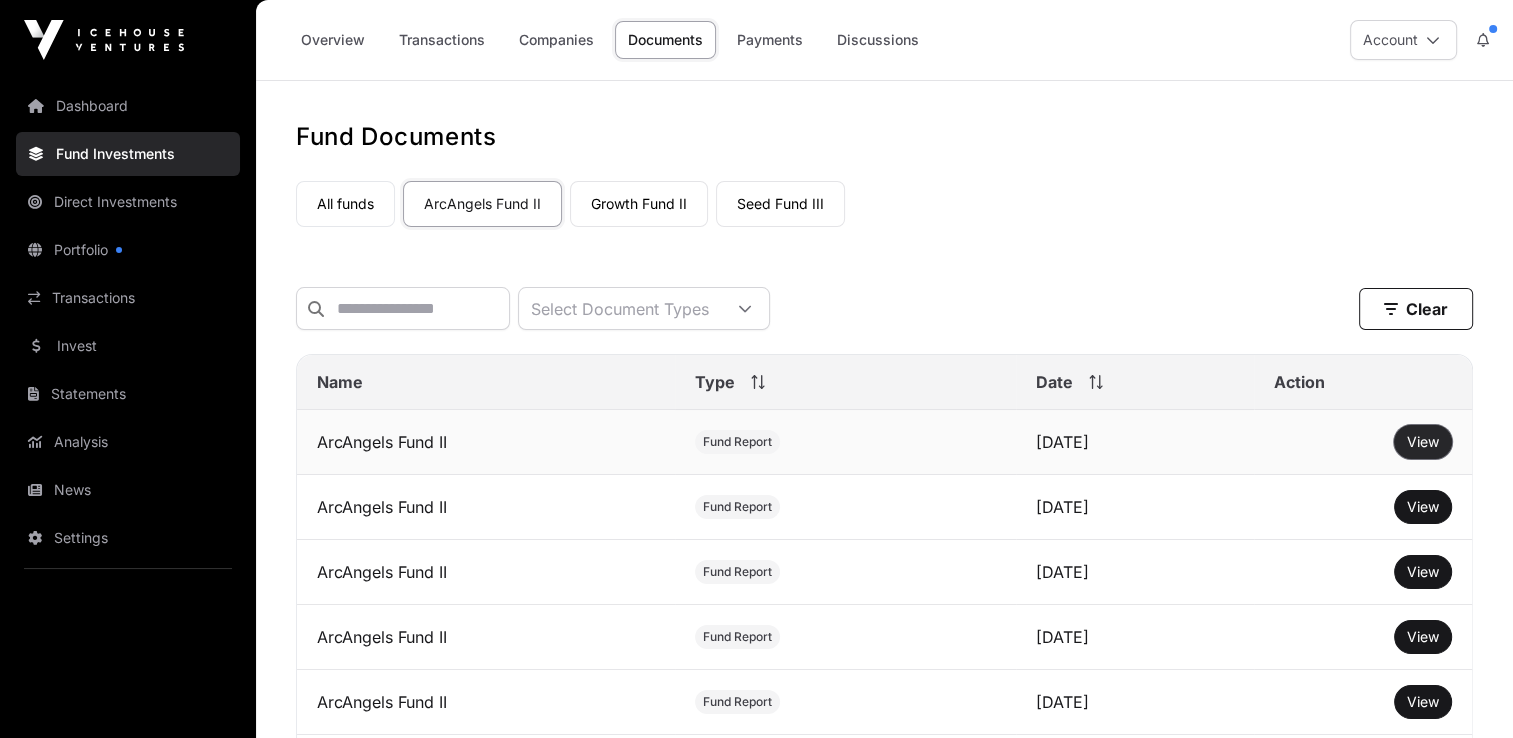 click on "View" 